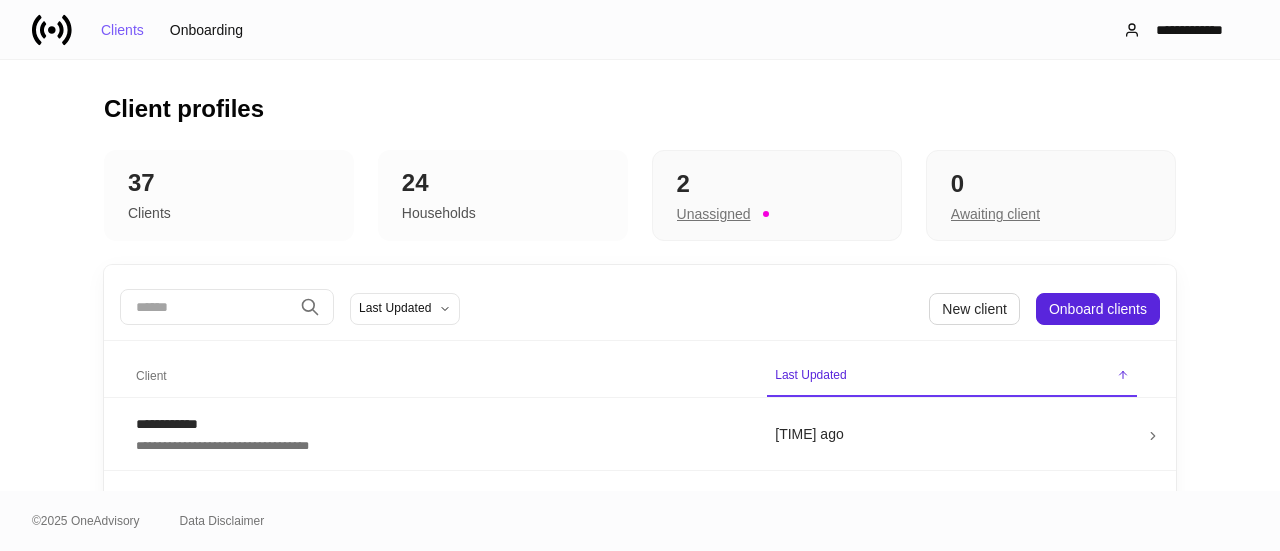 scroll, scrollTop: 0, scrollLeft: 0, axis: both 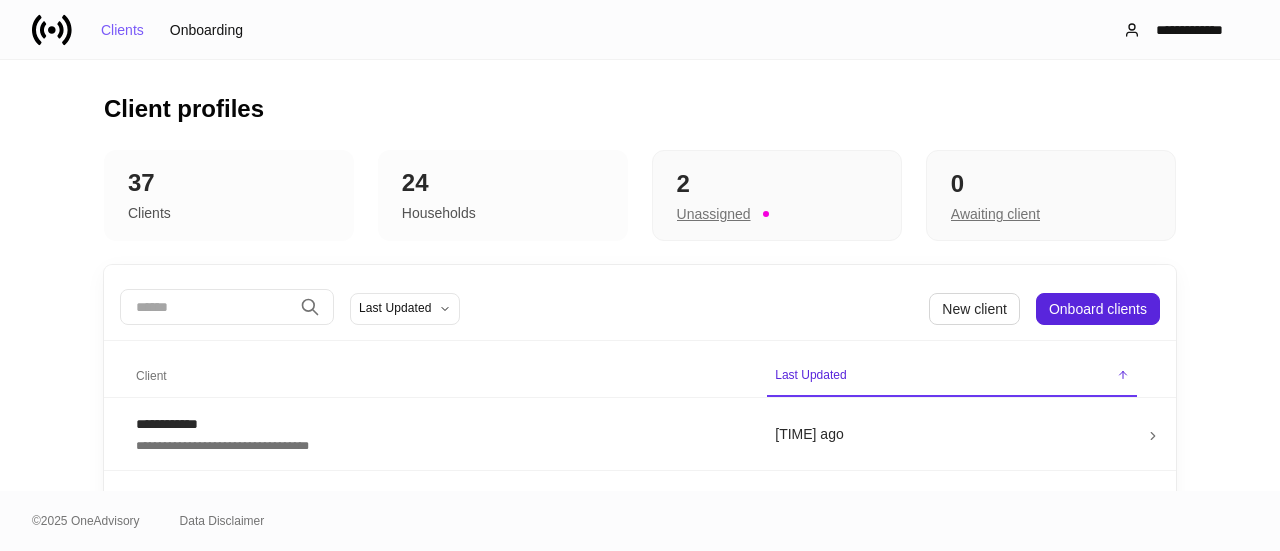 click on "**********" at bounding box center (640, 29) 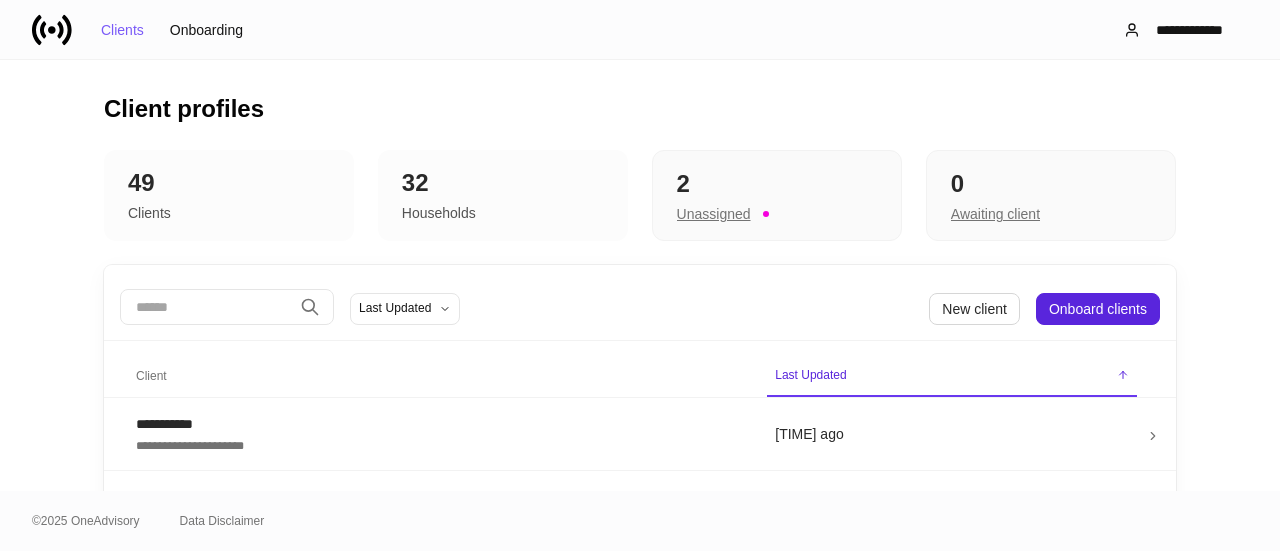 click on "Client profiles" at bounding box center [640, 109] 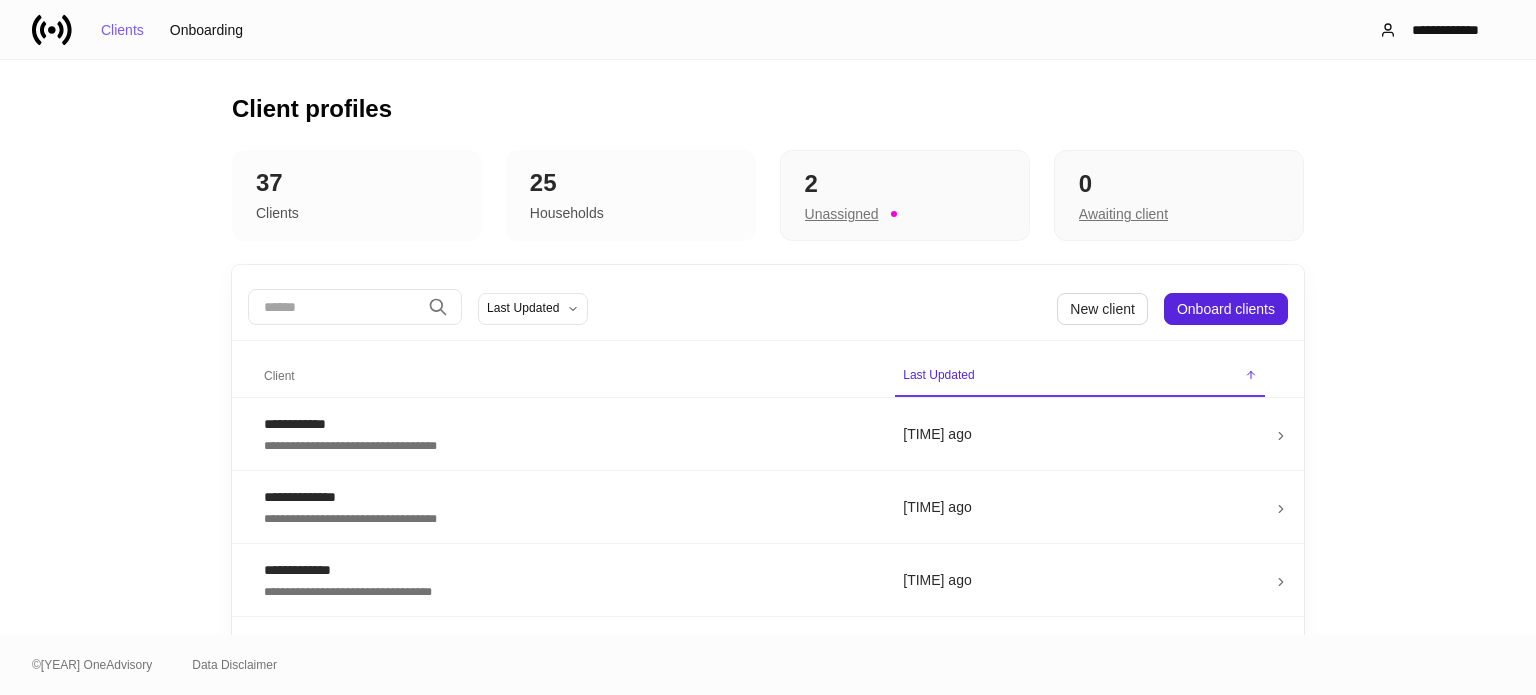 scroll, scrollTop: 0, scrollLeft: 0, axis: both 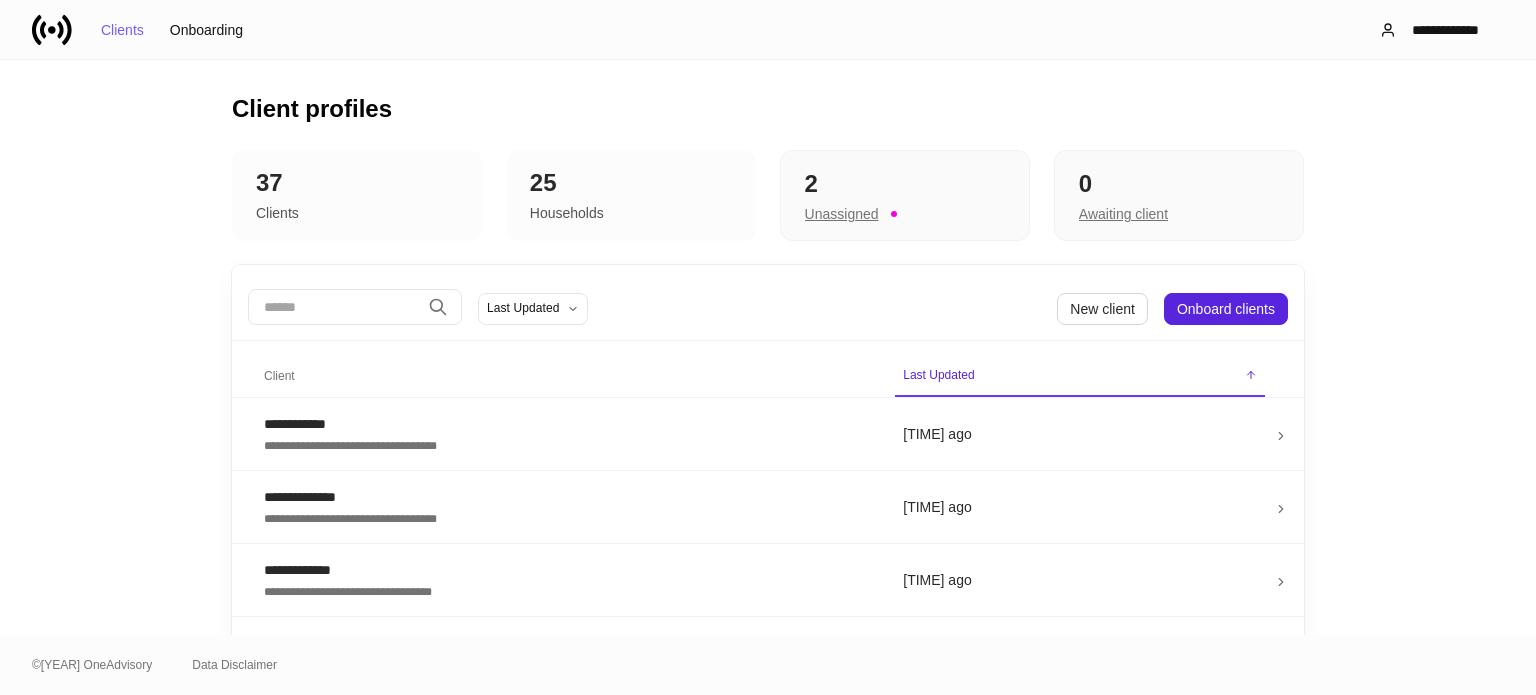 click at bounding box center (334, 307) 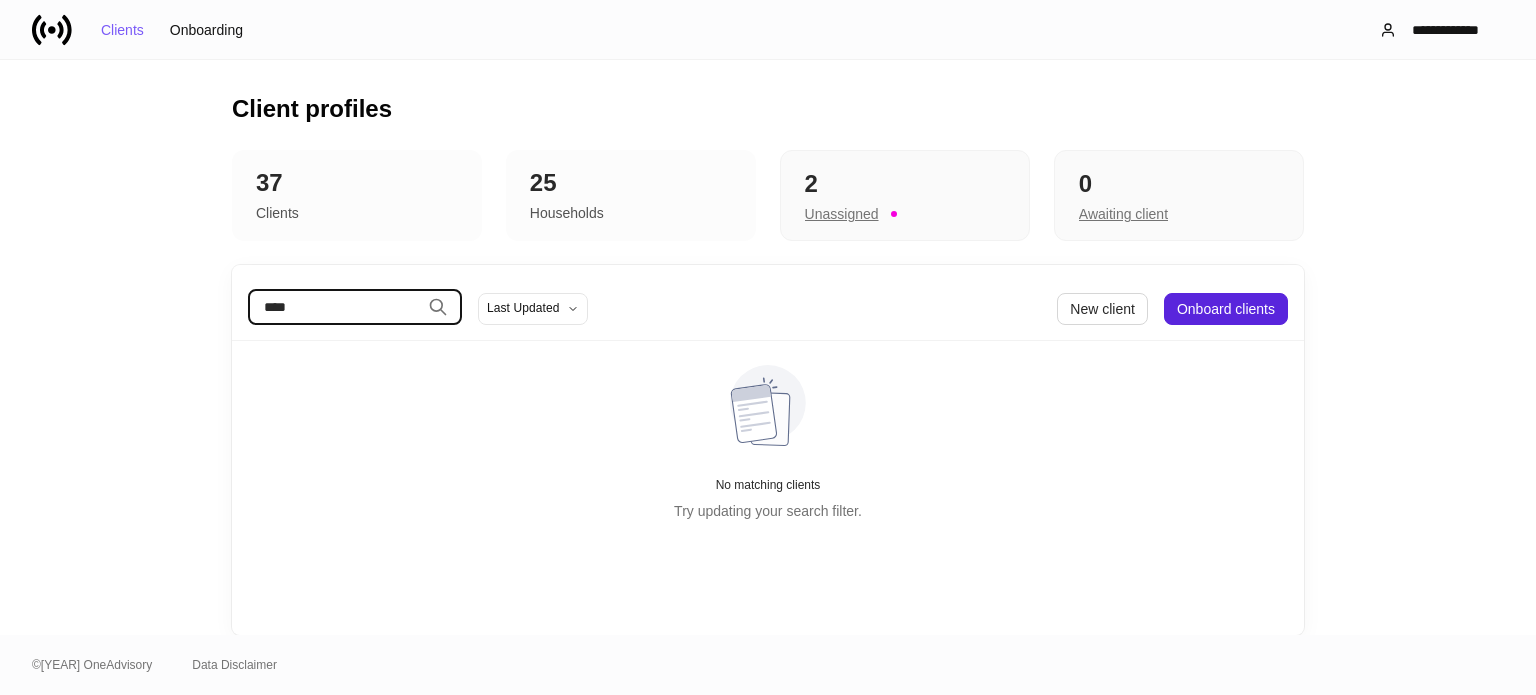 type on "****" 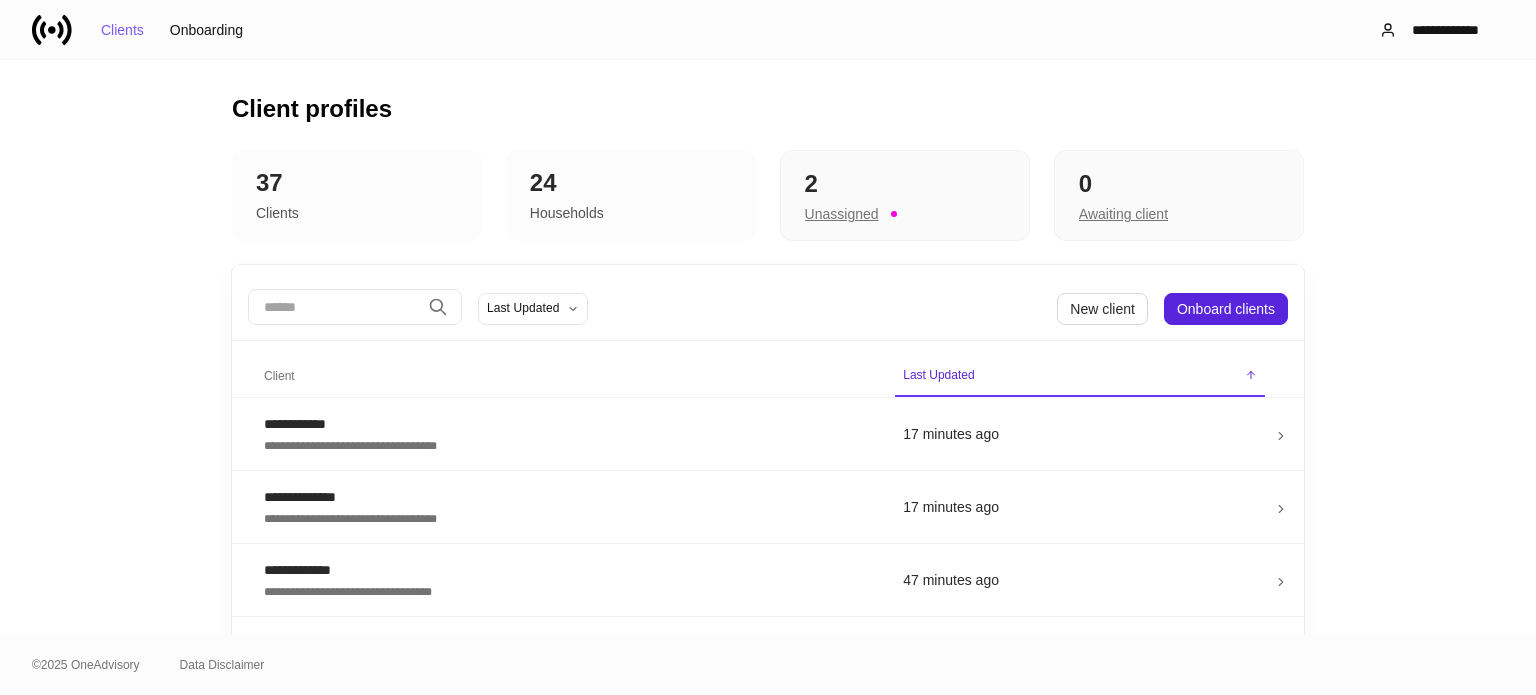 scroll, scrollTop: 0, scrollLeft: 0, axis: both 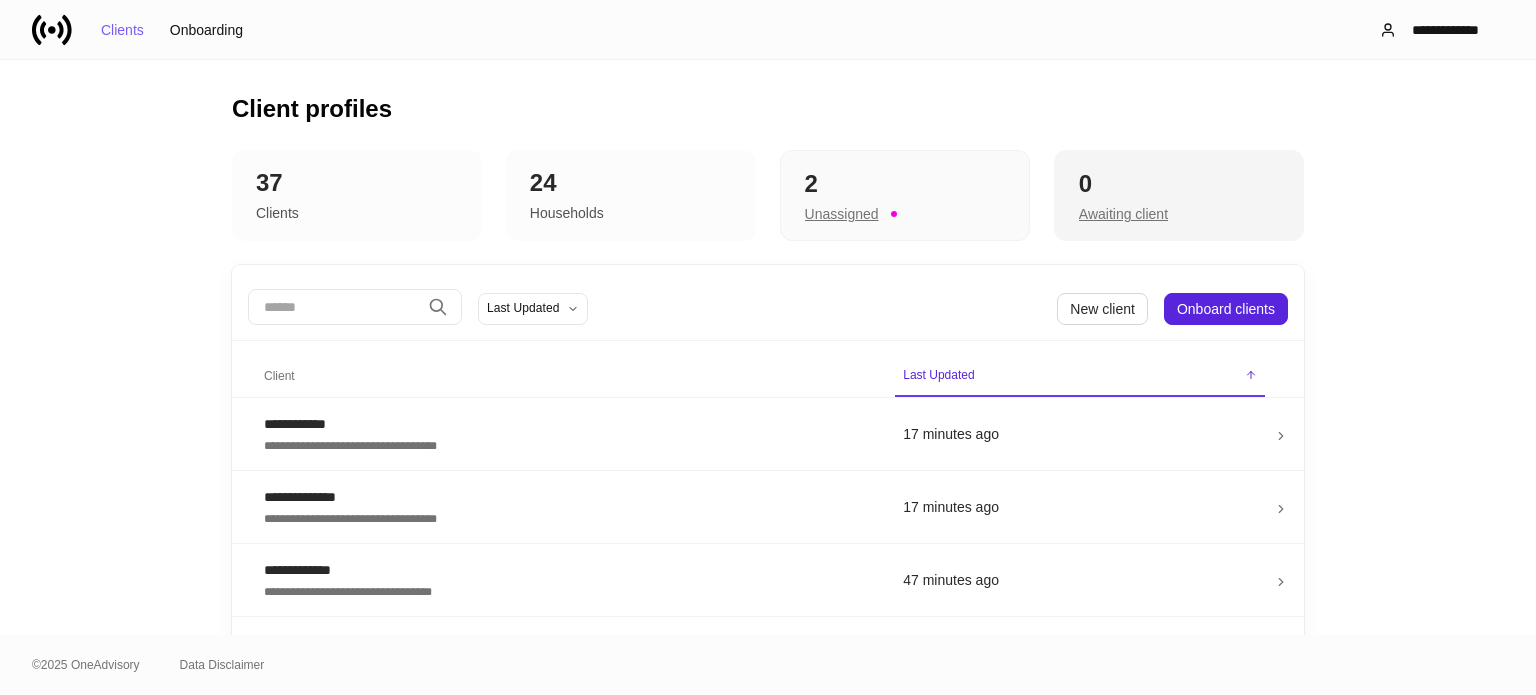 click on "Awaiting client" at bounding box center [842, 214] 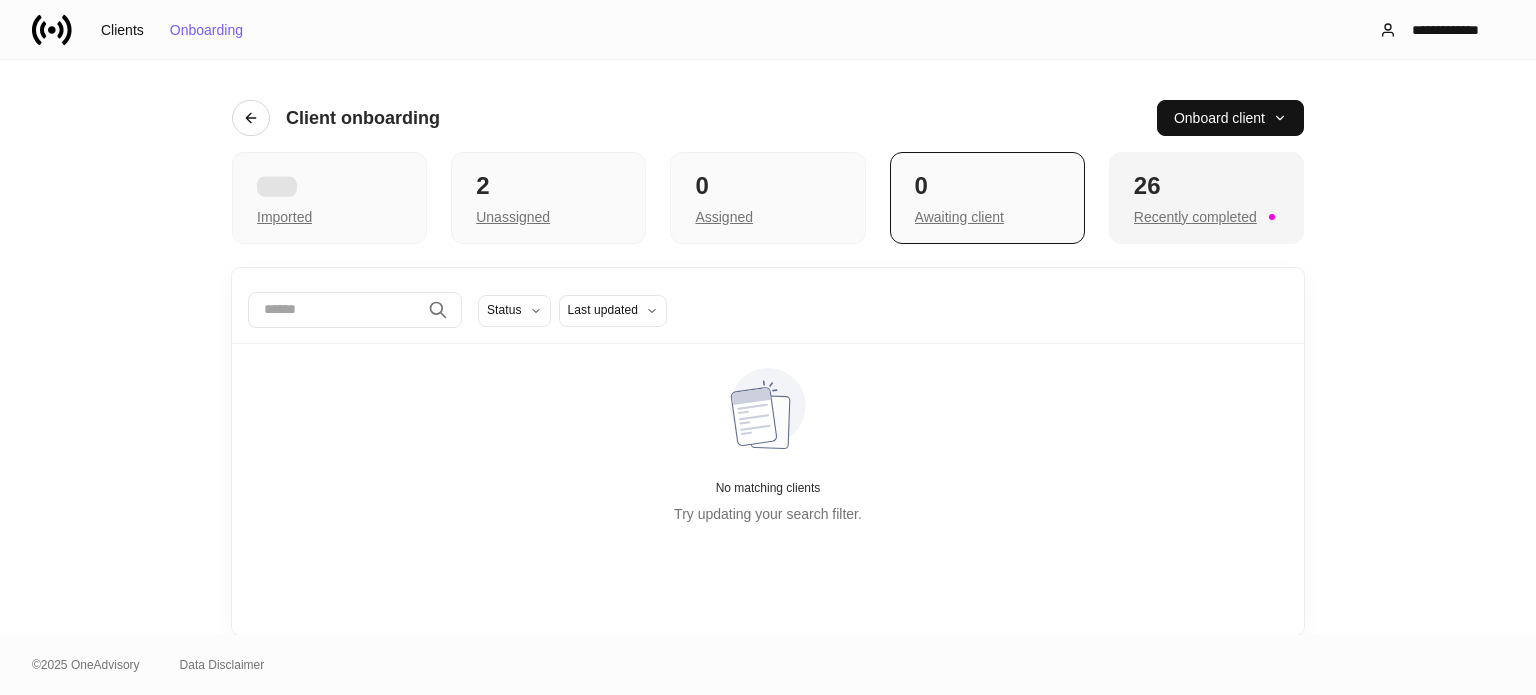 click on "Recently completed" at bounding box center [284, 217] 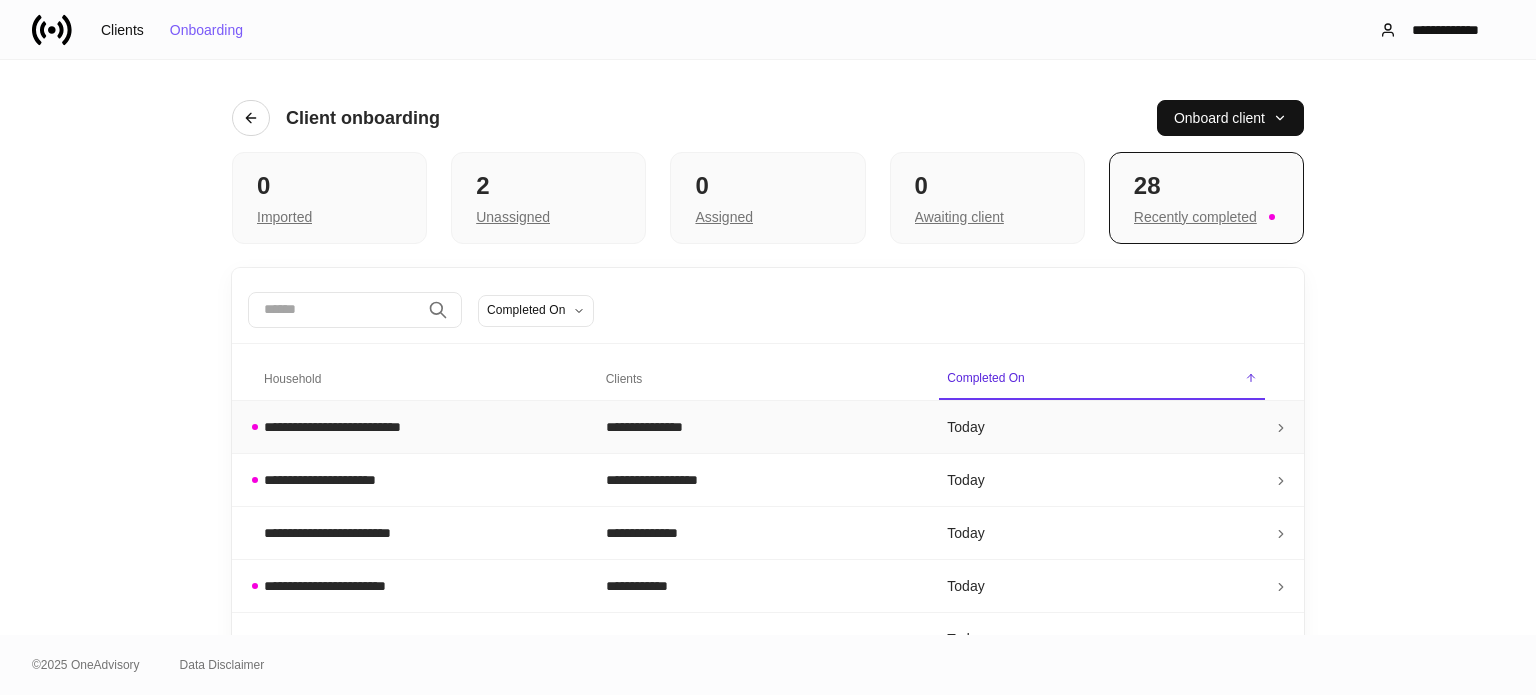 click on "**********" at bounding box center [419, 427] 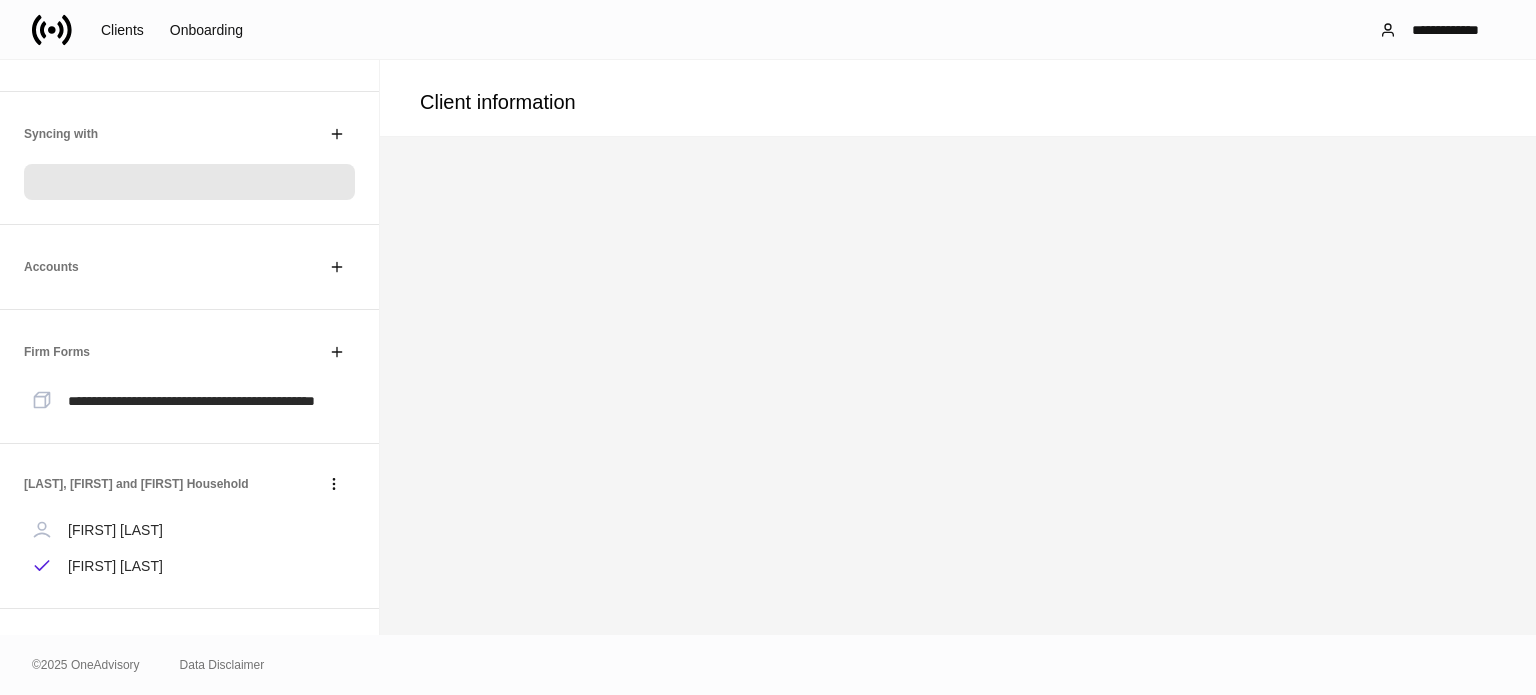 scroll, scrollTop: 264, scrollLeft: 0, axis: vertical 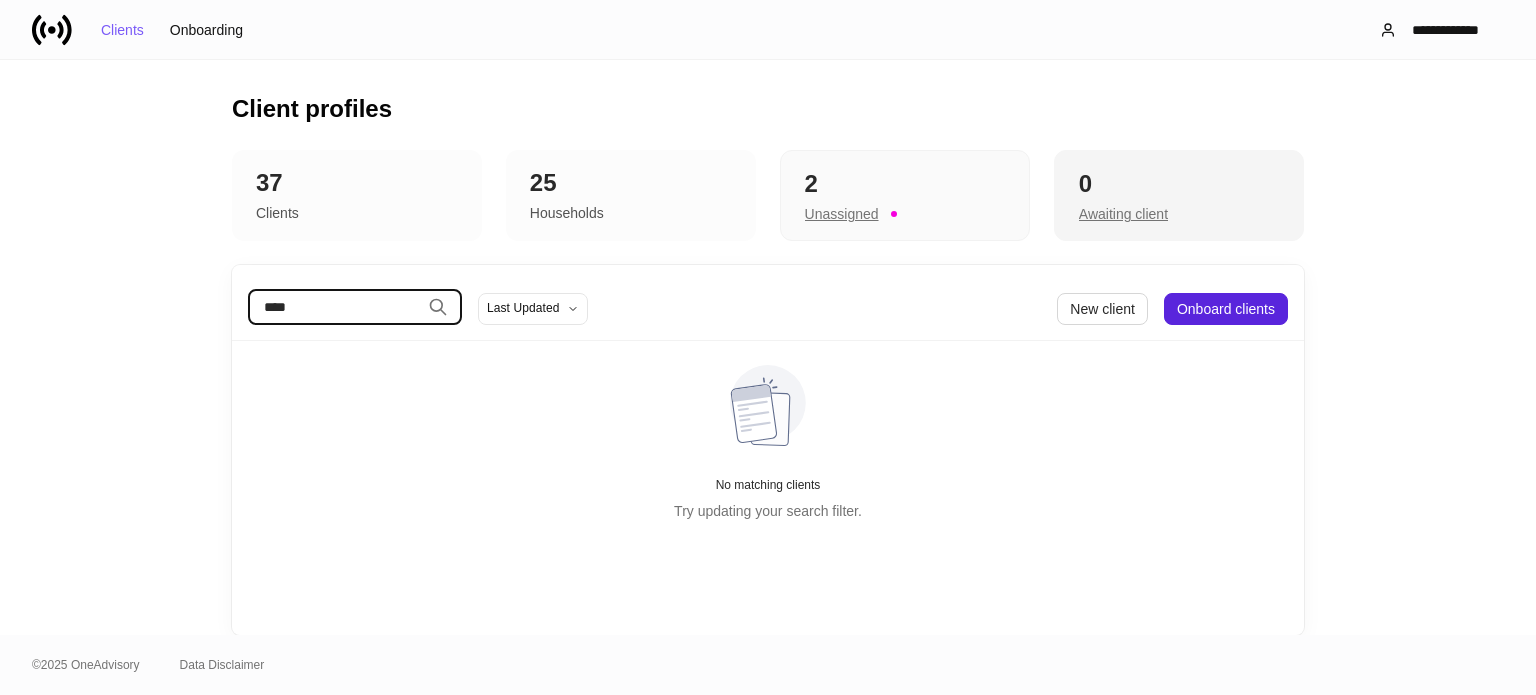 click on "Awaiting client" at bounding box center (842, 214) 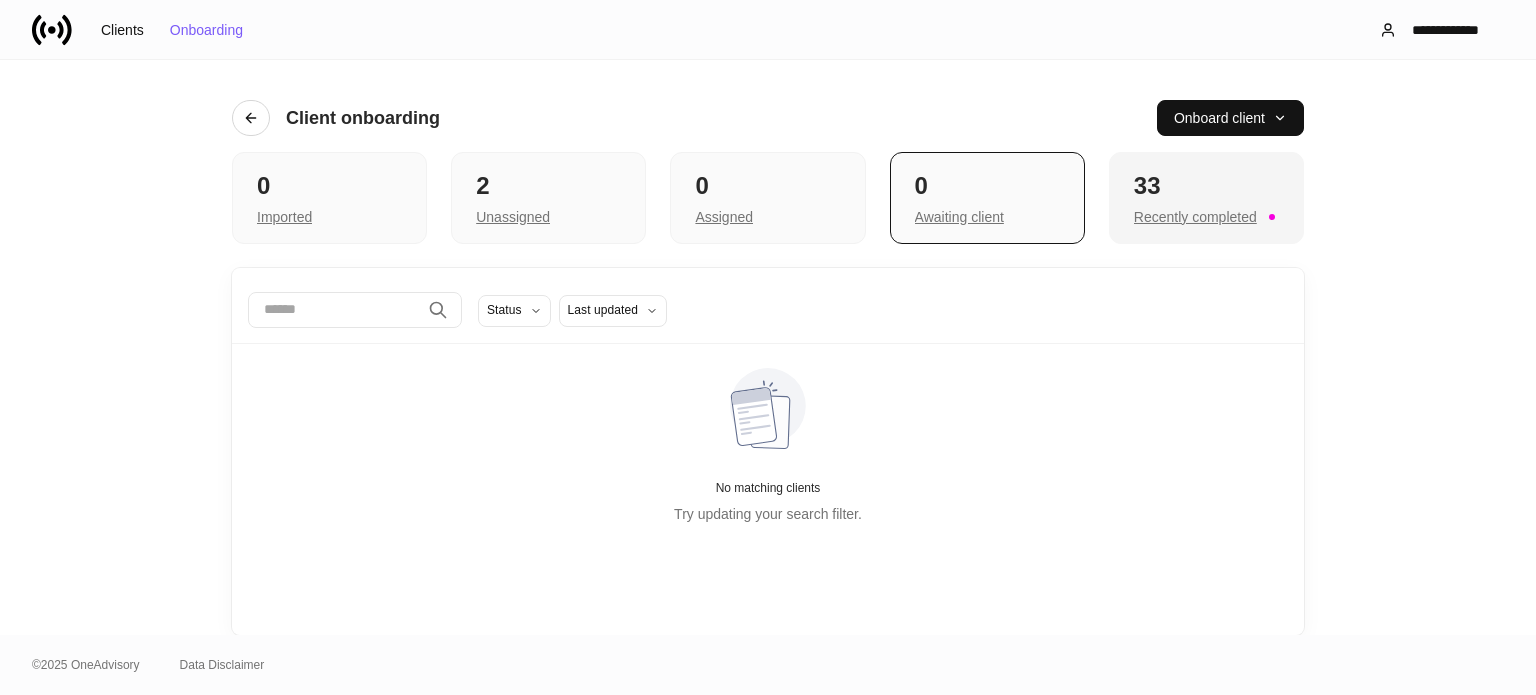click on "Recently completed" at bounding box center [284, 217] 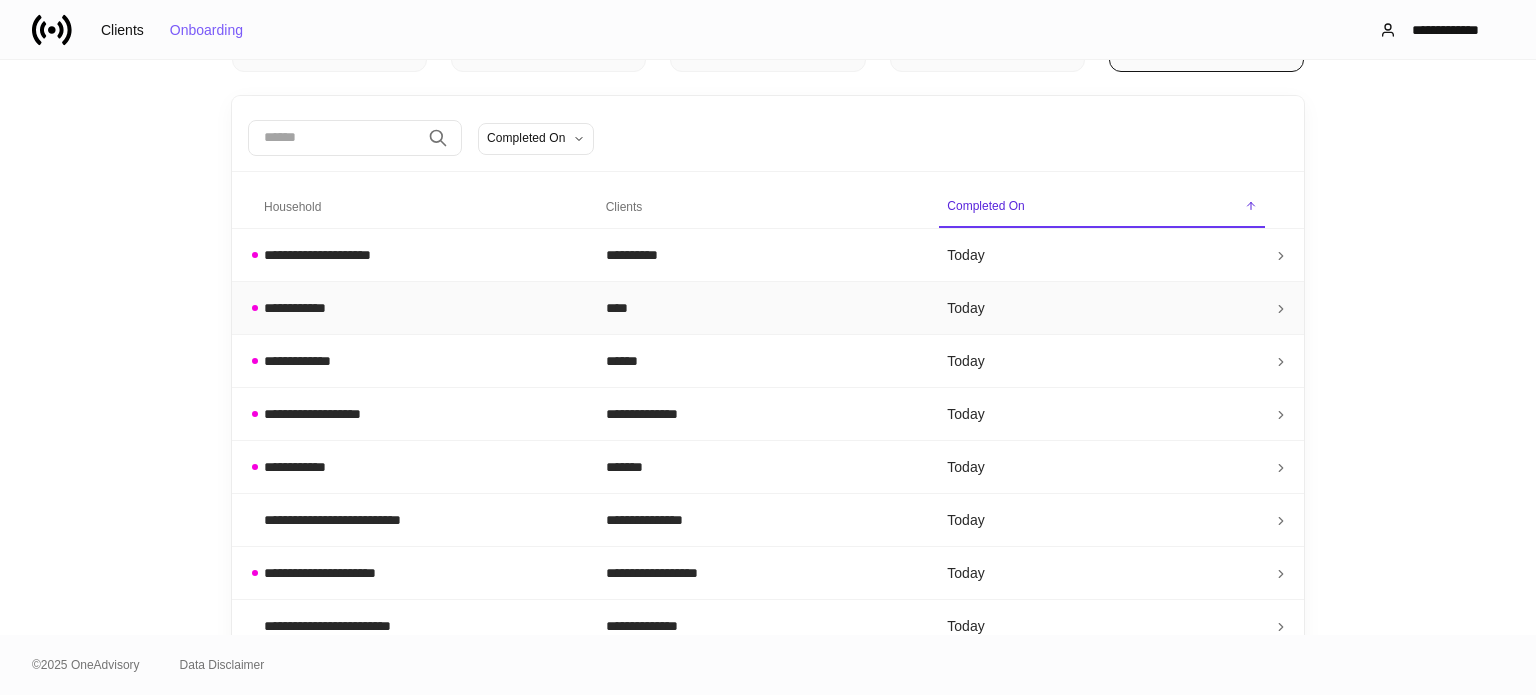 scroll, scrollTop: 200, scrollLeft: 0, axis: vertical 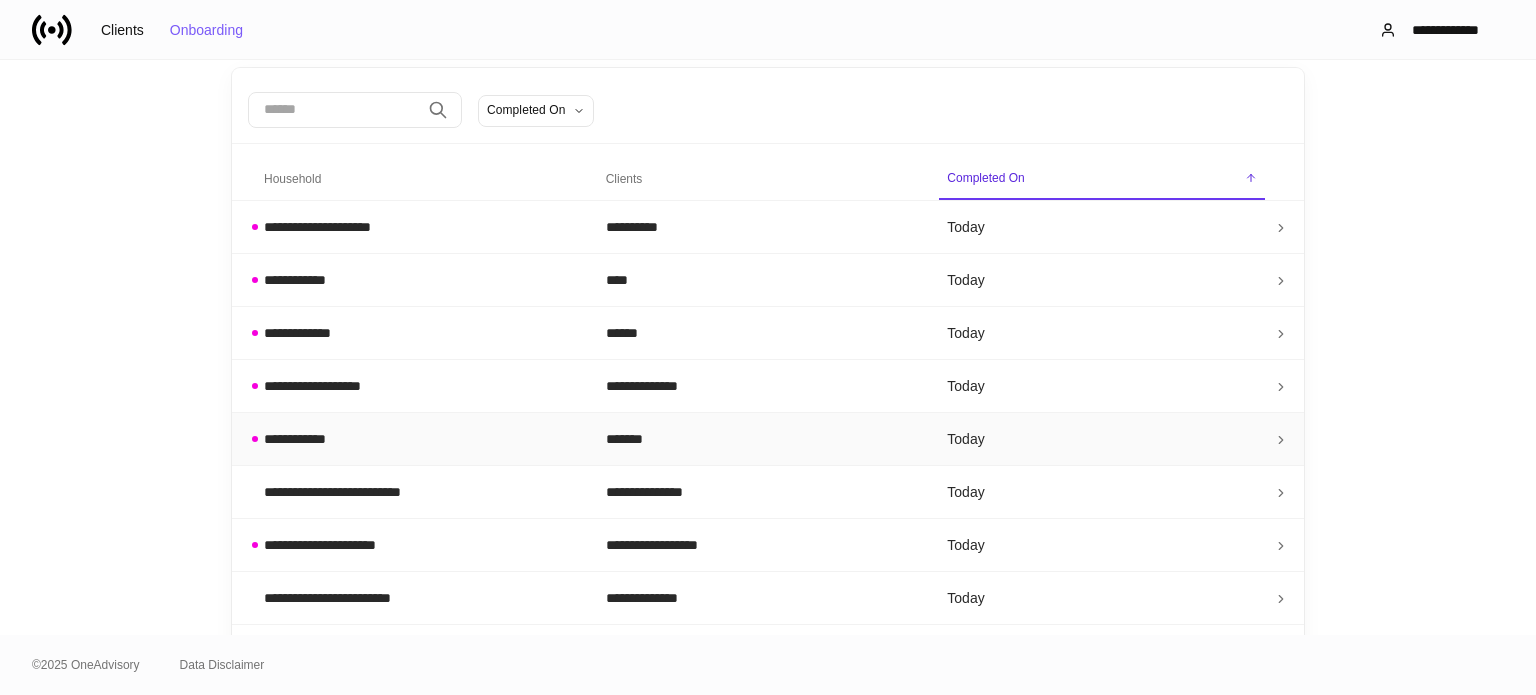 click on "**********" at bounding box center [419, 227] 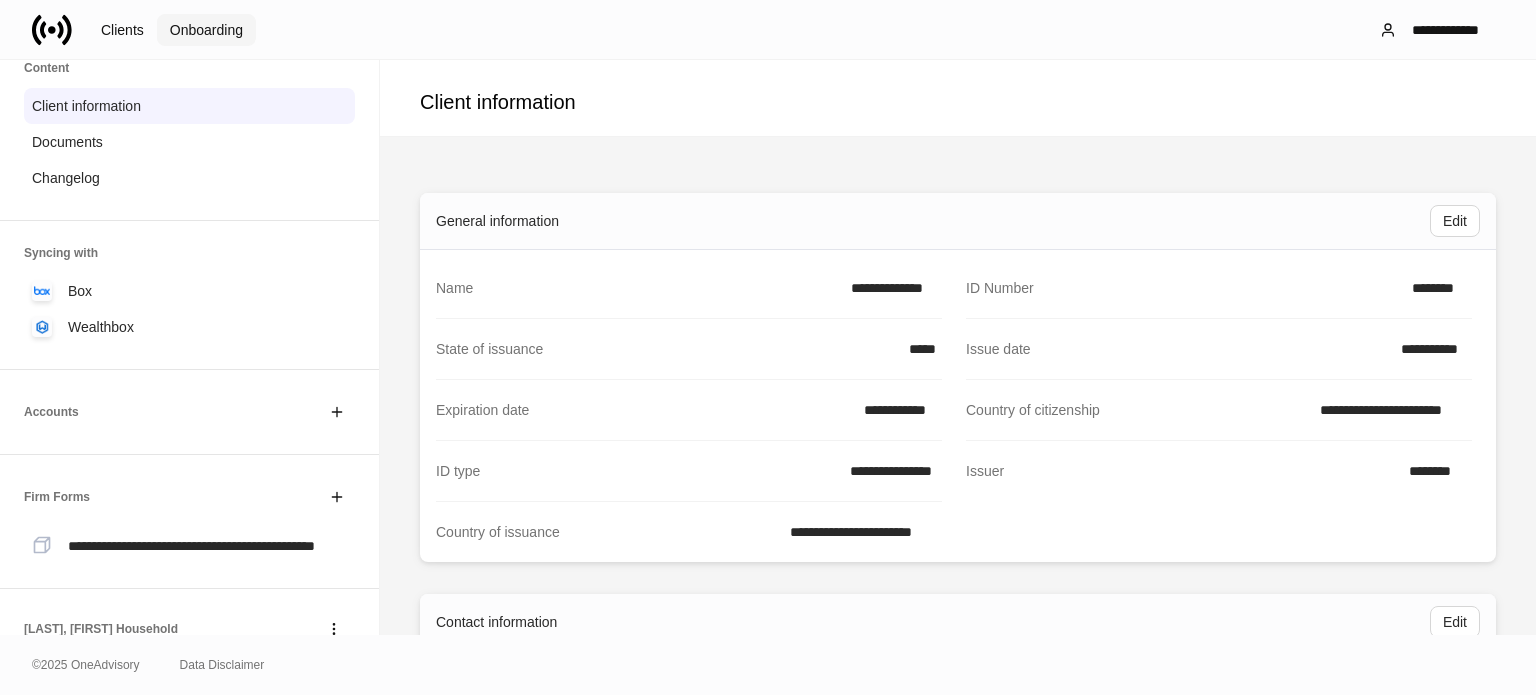 scroll, scrollTop: 0, scrollLeft: 0, axis: both 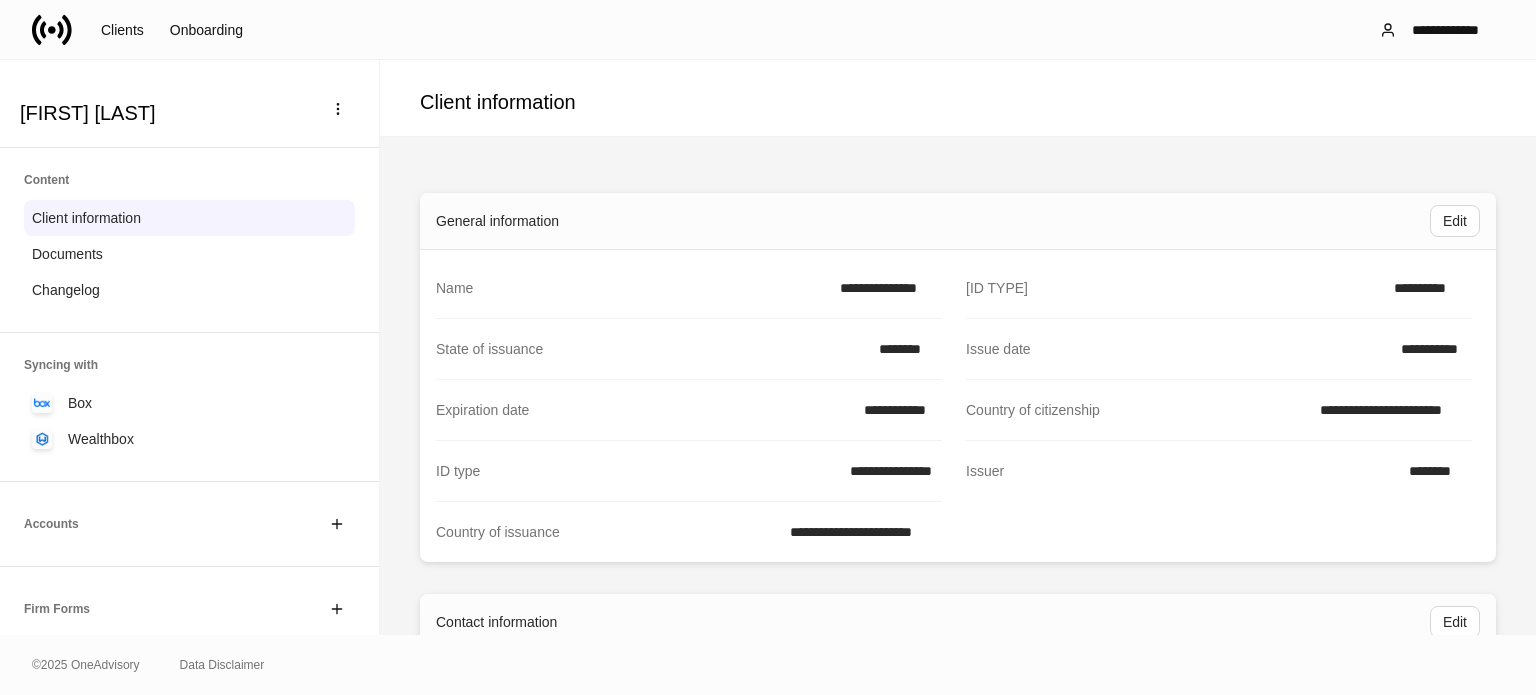 click at bounding box center [52, 30] 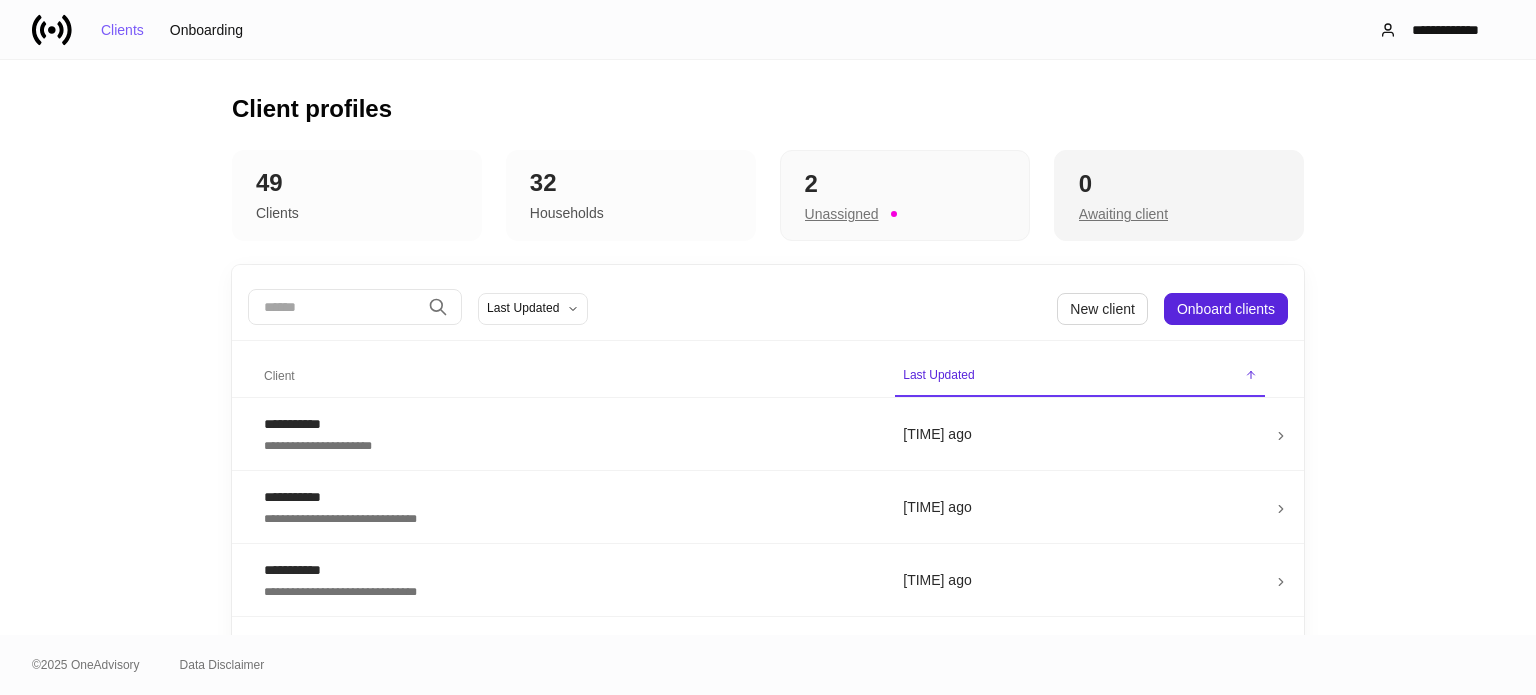 click on "0" at bounding box center (905, 184) 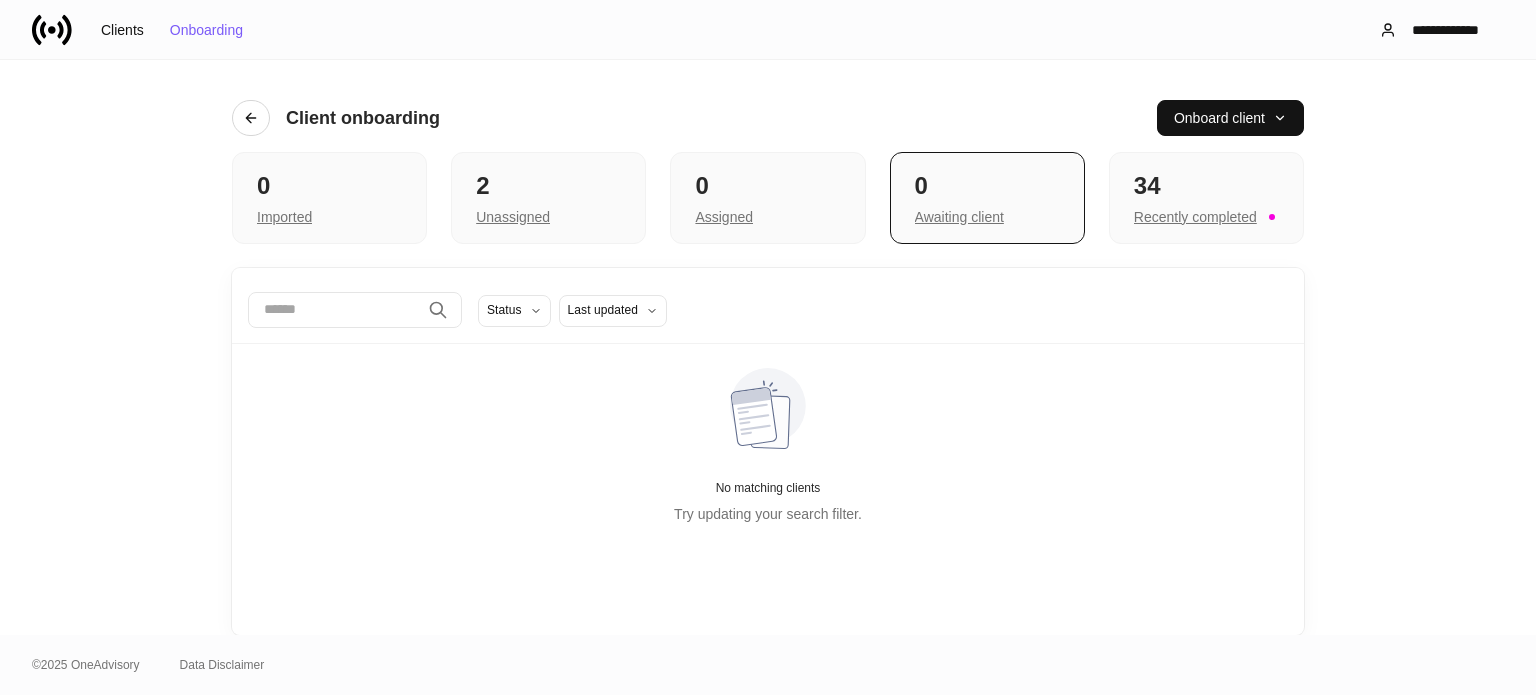 click on "34" at bounding box center (329, 186) 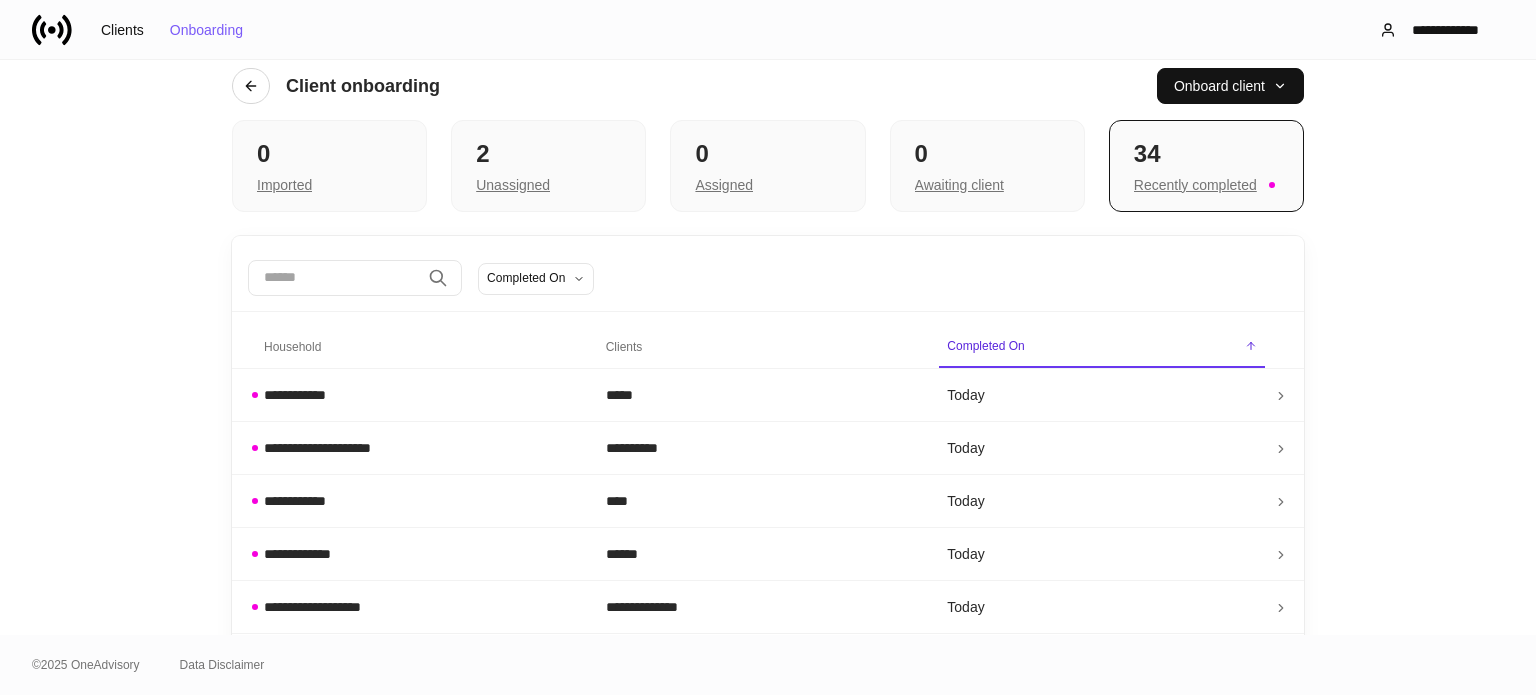 scroll, scrollTop: 0, scrollLeft: 0, axis: both 